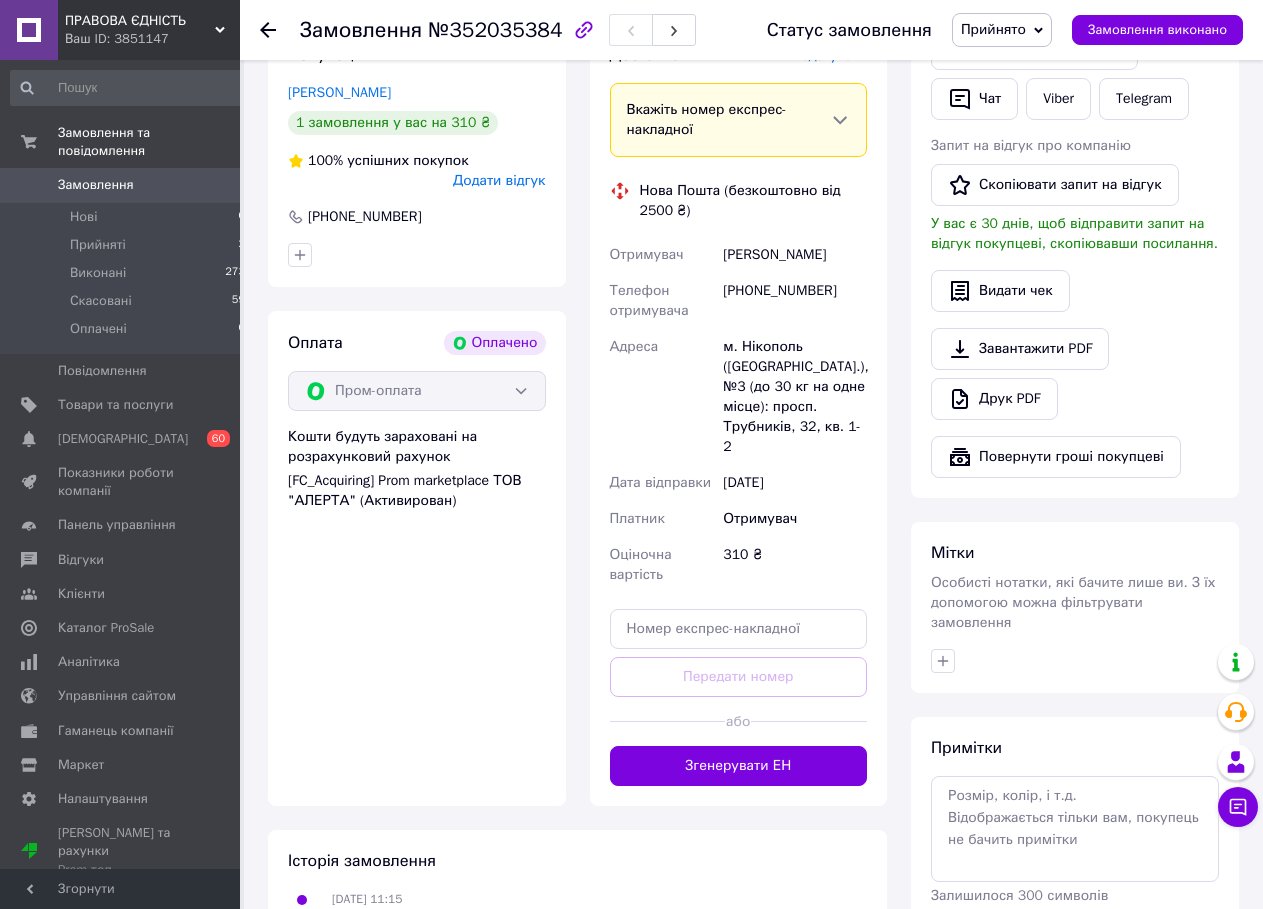 scroll, scrollTop: 1020, scrollLeft: 0, axis: vertical 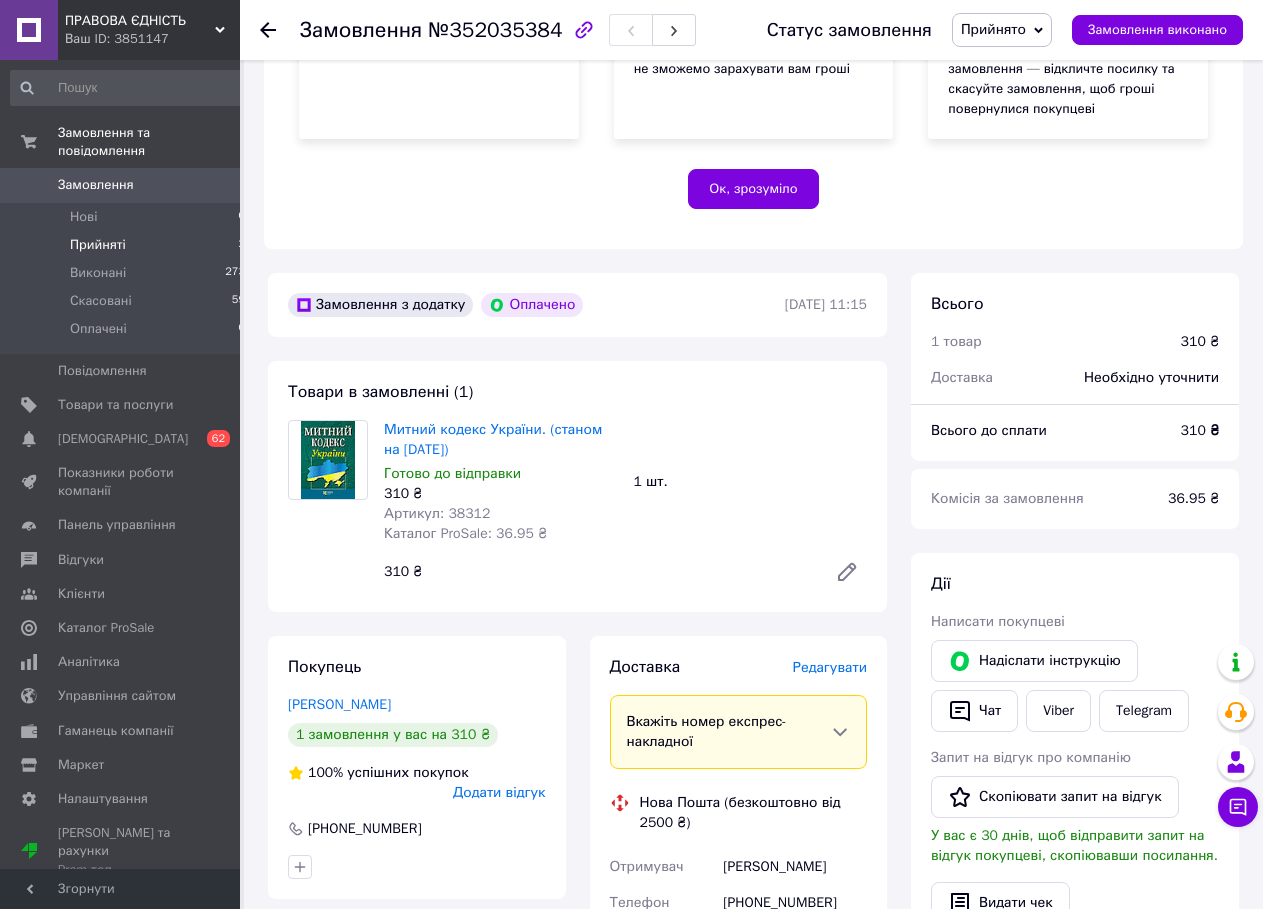 click on "Прийняті" at bounding box center (98, 245) 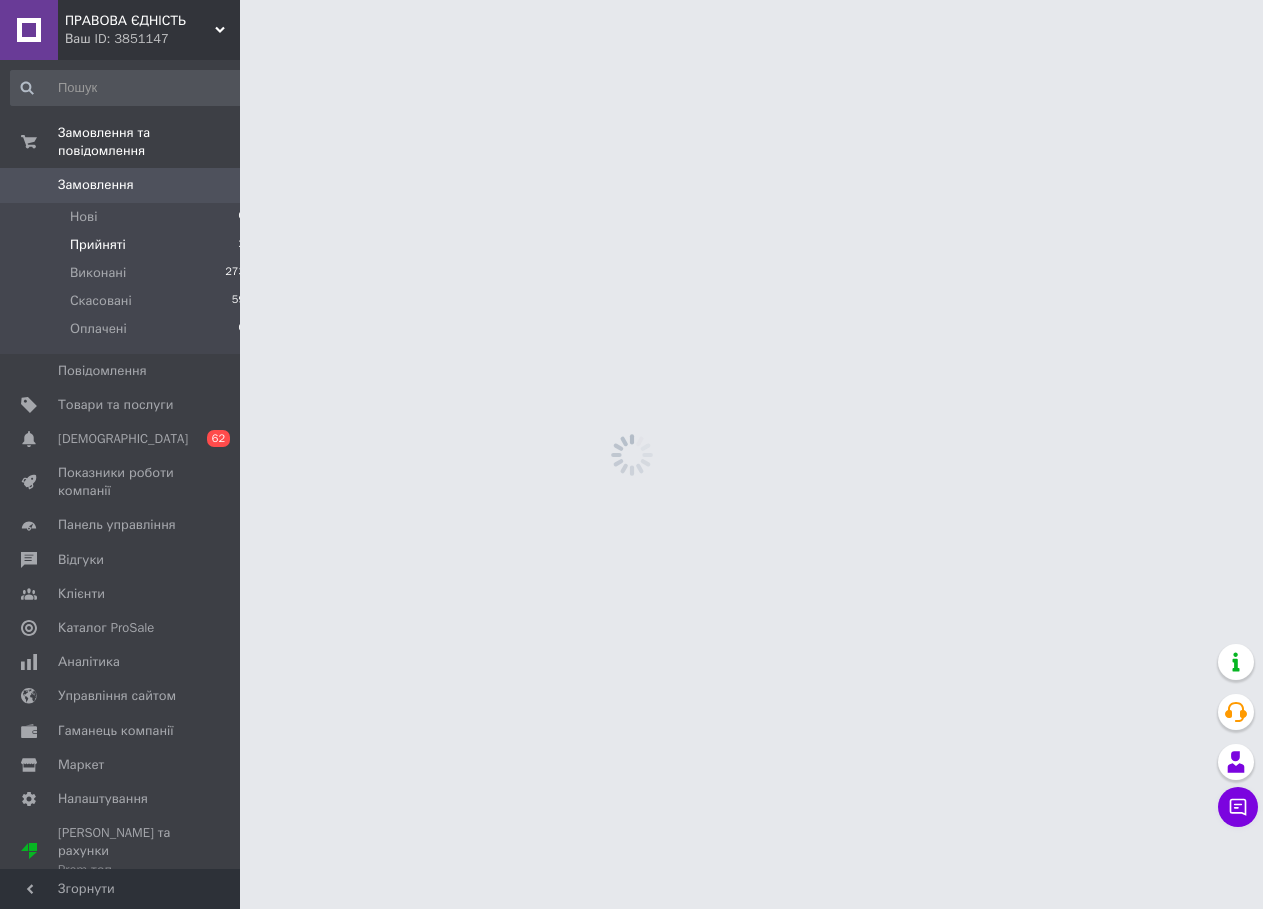 scroll, scrollTop: 0, scrollLeft: 0, axis: both 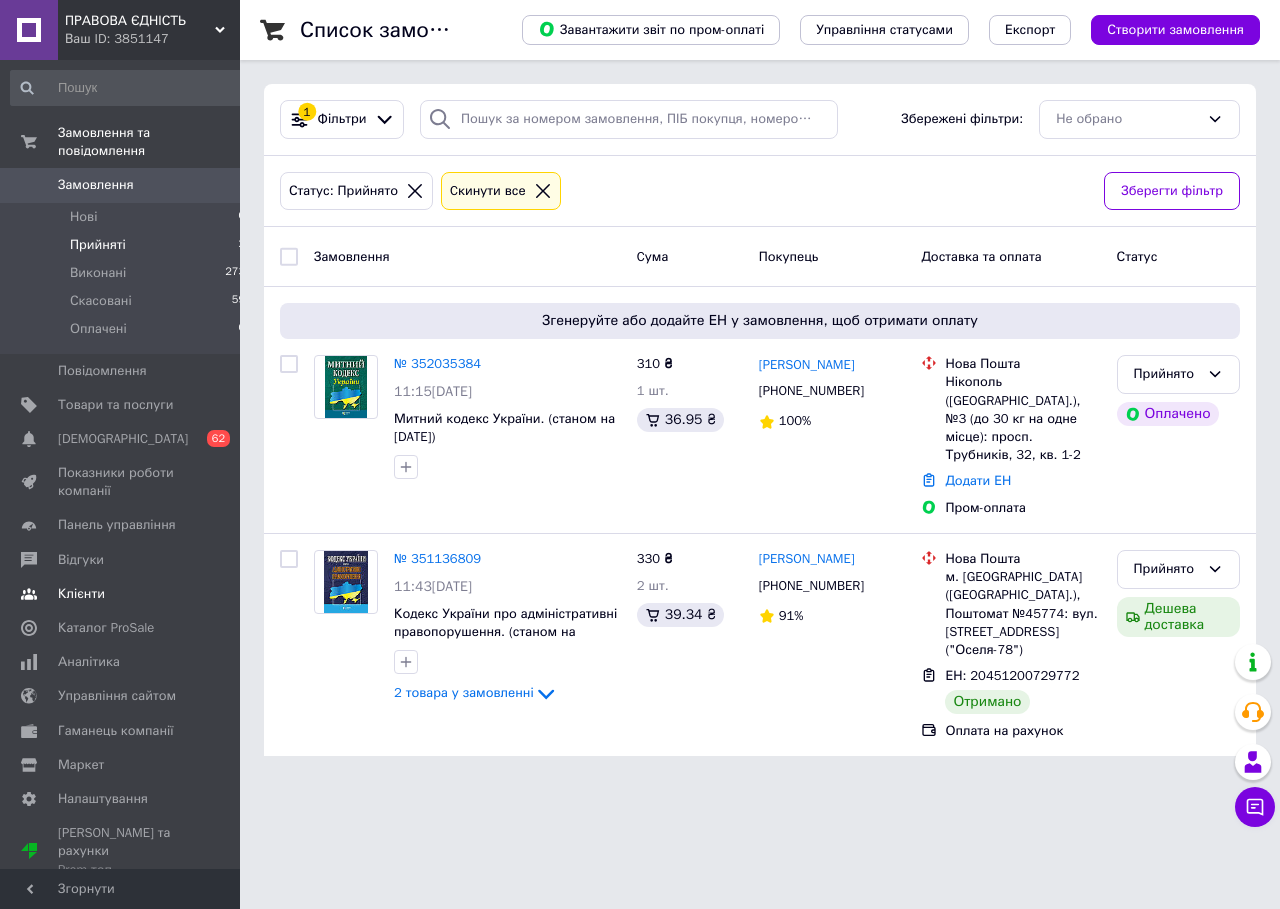 click on "Клієнти" at bounding box center (81, 594) 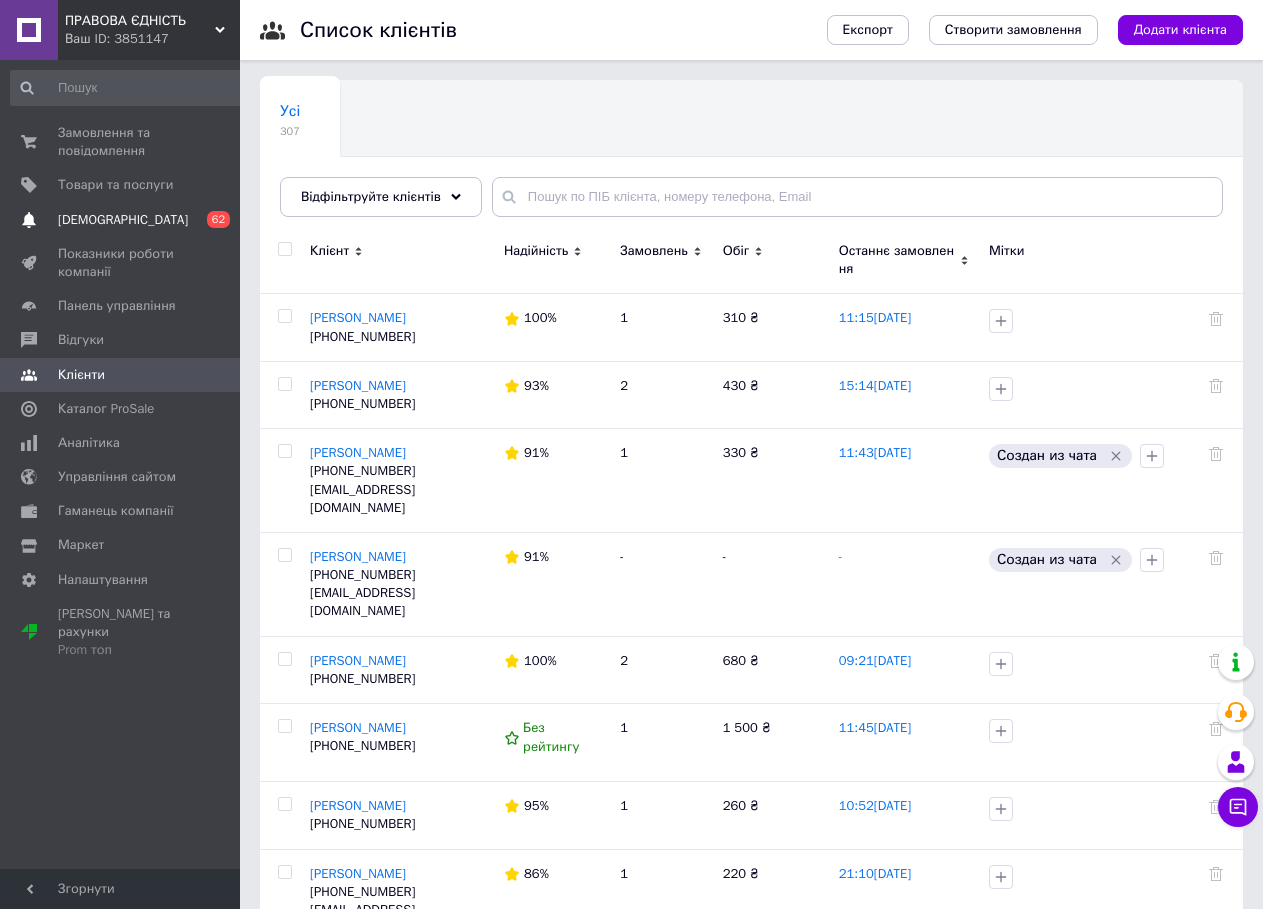 click on "[DEMOGRAPHIC_DATA]" at bounding box center (121, 220) 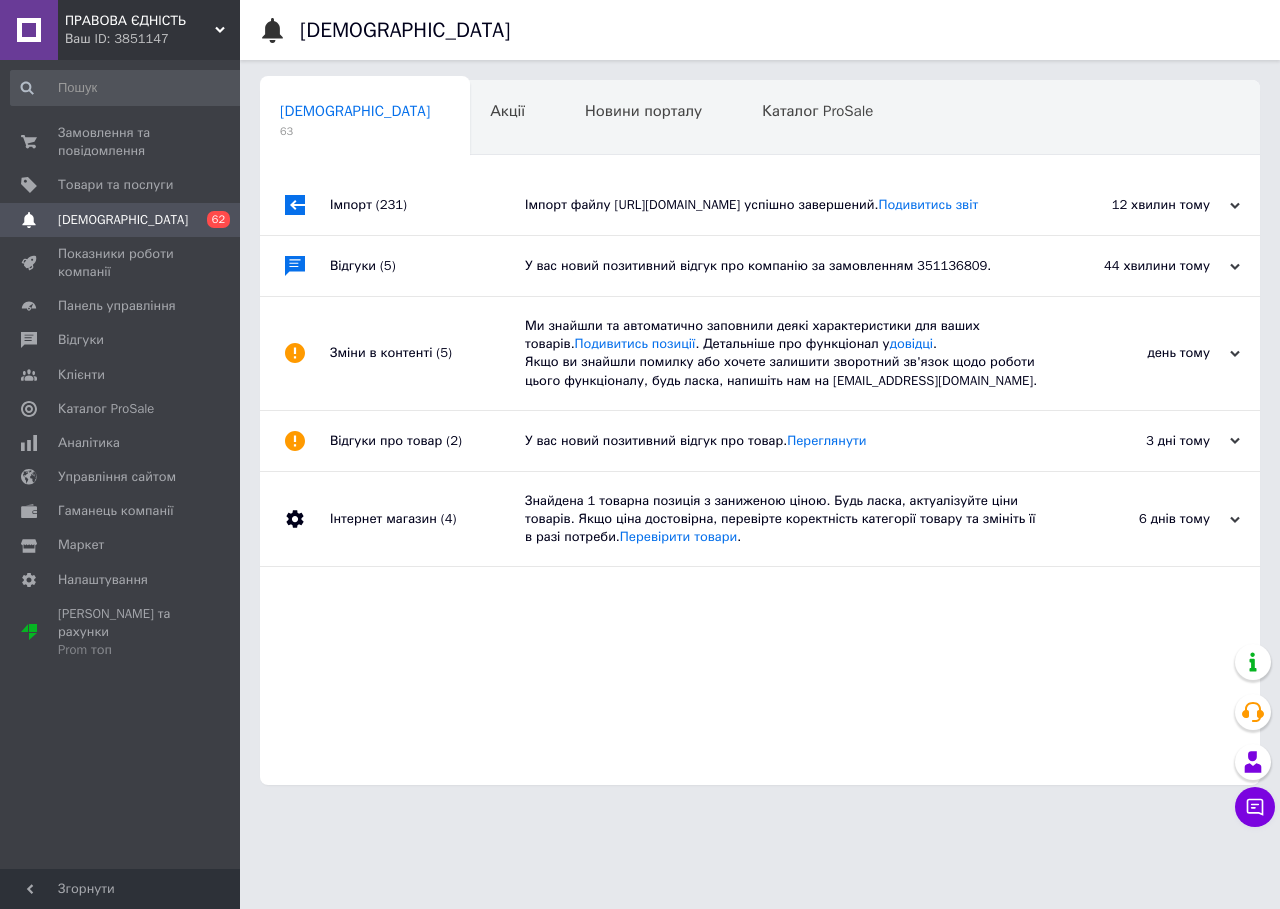 click on "У вас новий позитивний відгук про товар.  [GEOGRAPHIC_DATA]" at bounding box center [782, 441] 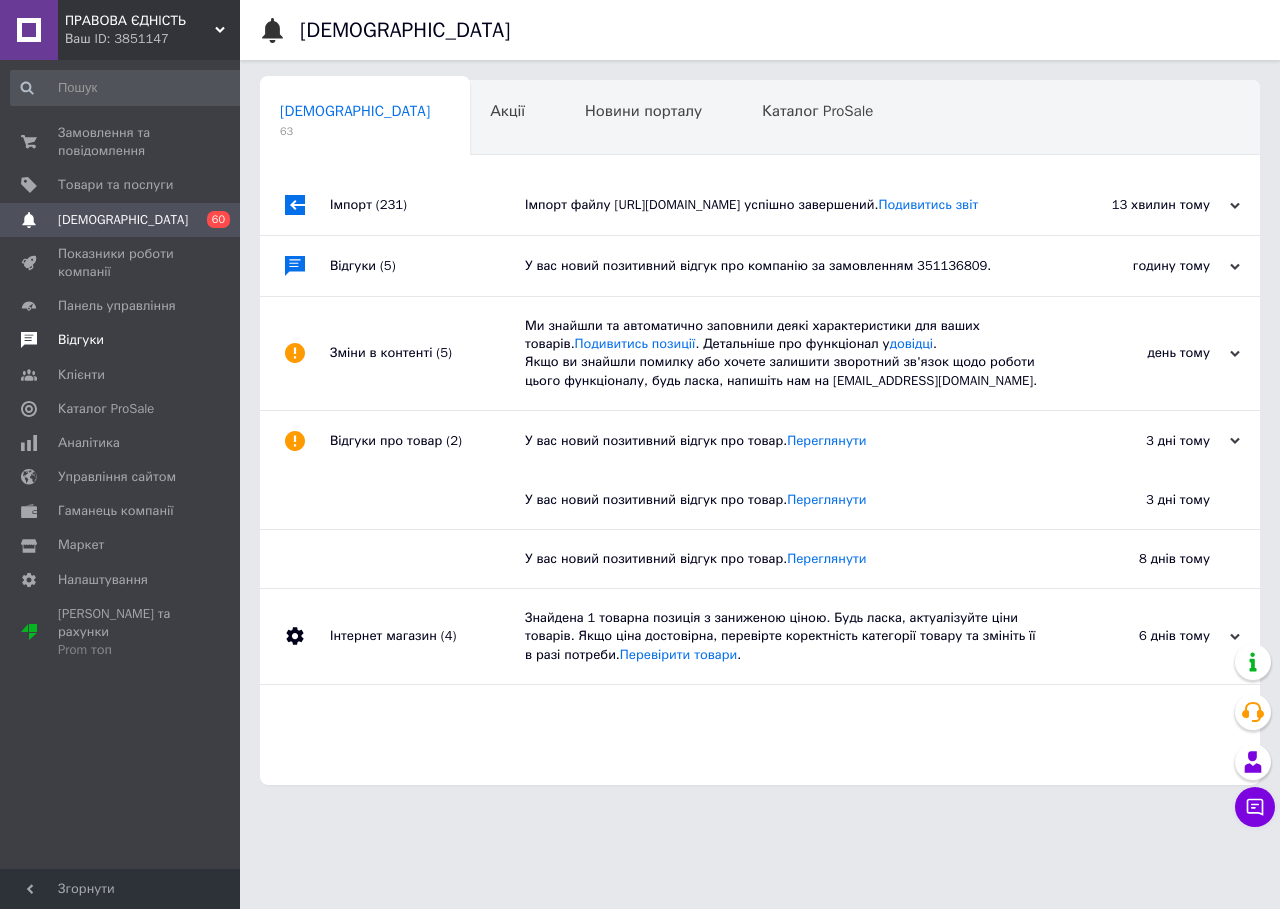 click on "Відгуки" at bounding box center [81, 340] 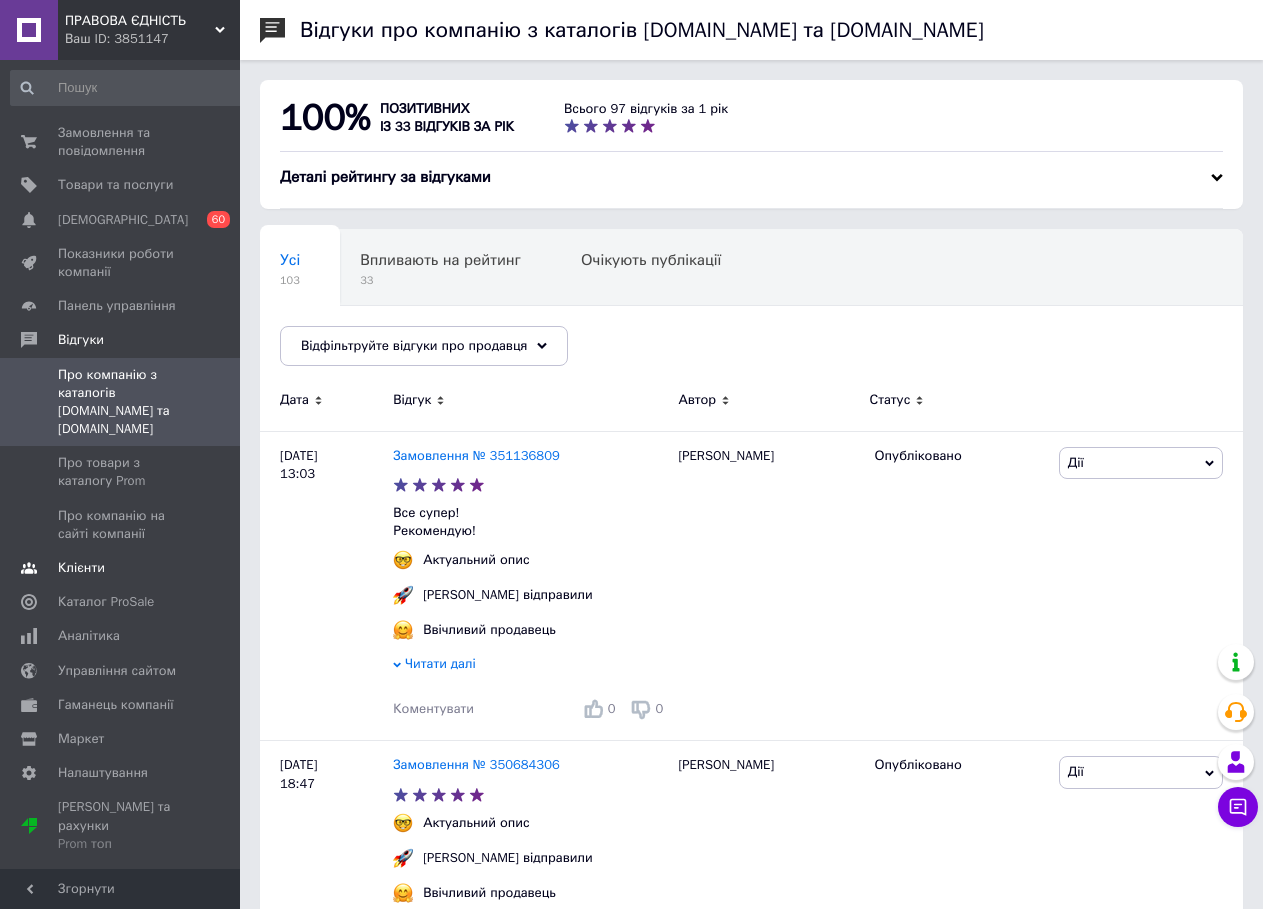 click on "Клієнти" at bounding box center [81, 568] 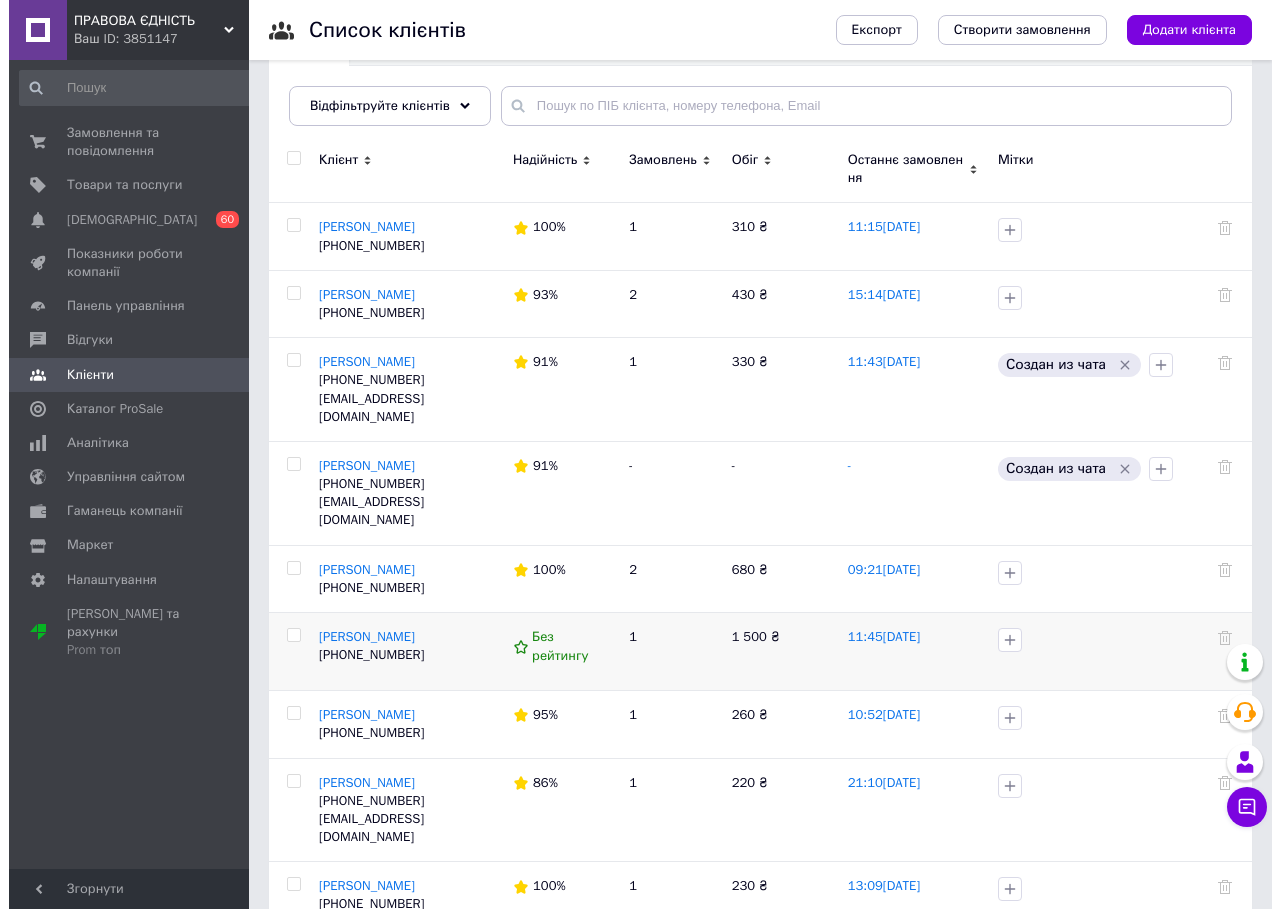scroll, scrollTop: 0, scrollLeft: 0, axis: both 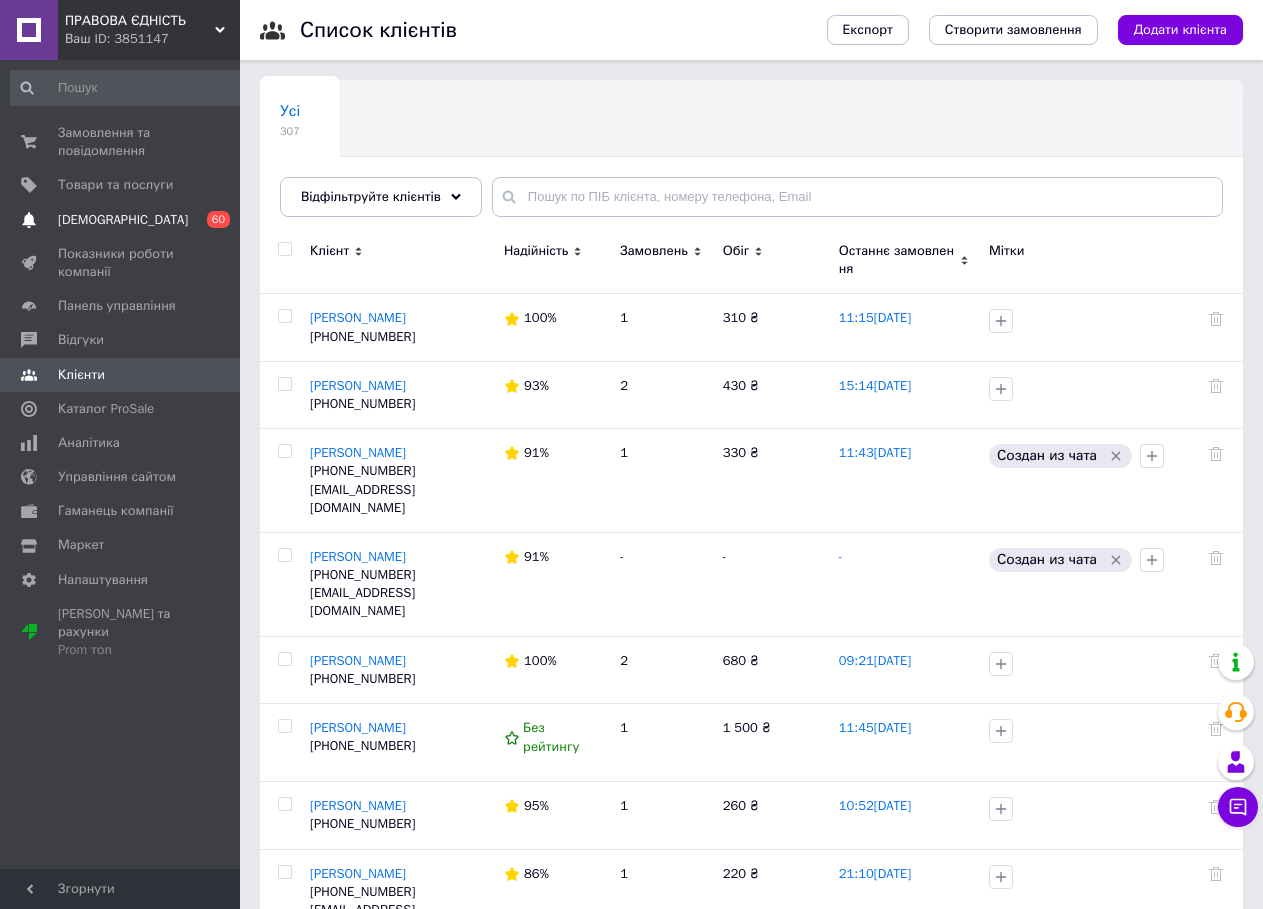 click on "[DEMOGRAPHIC_DATA]" at bounding box center [123, 220] 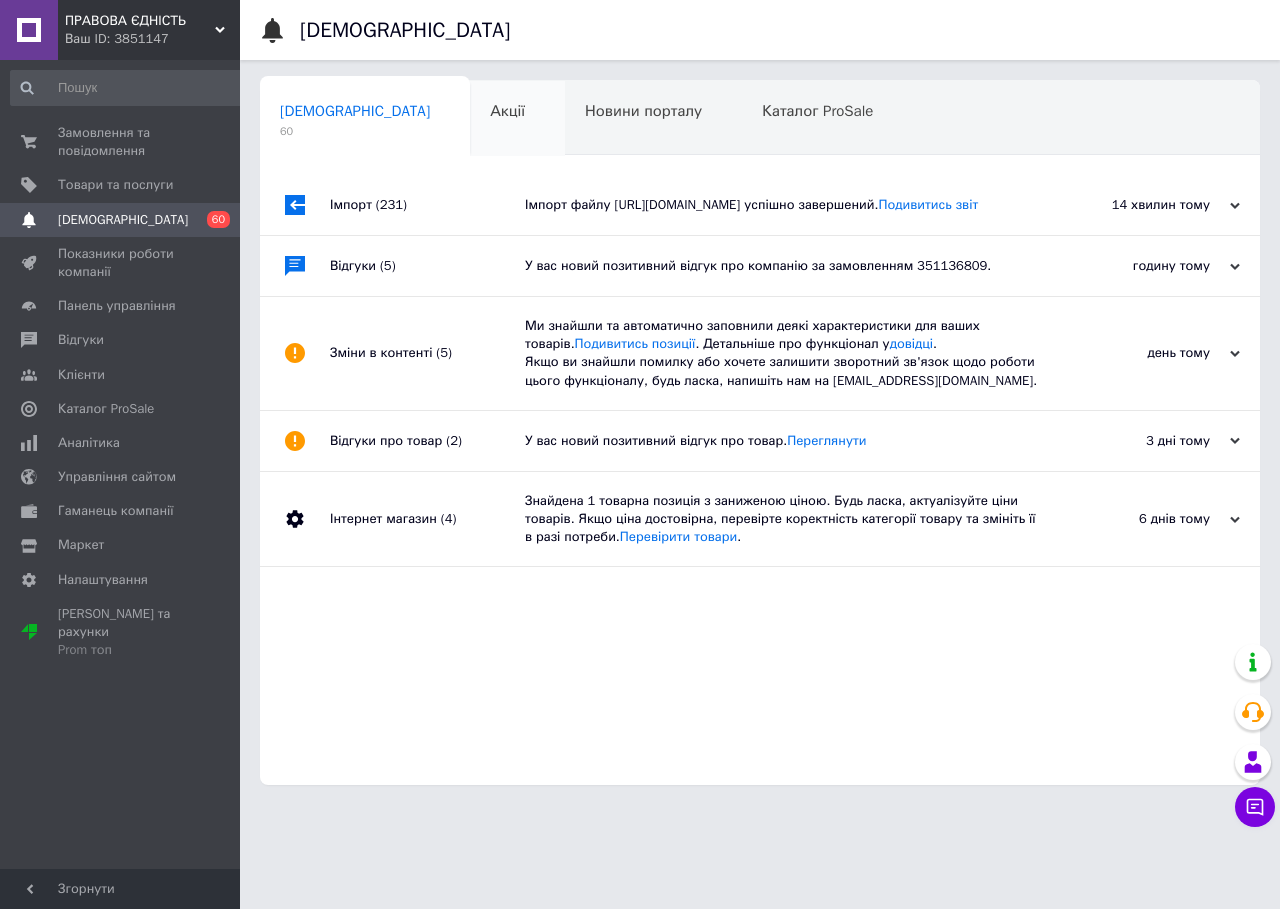 click on "Акції" at bounding box center (507, 111) 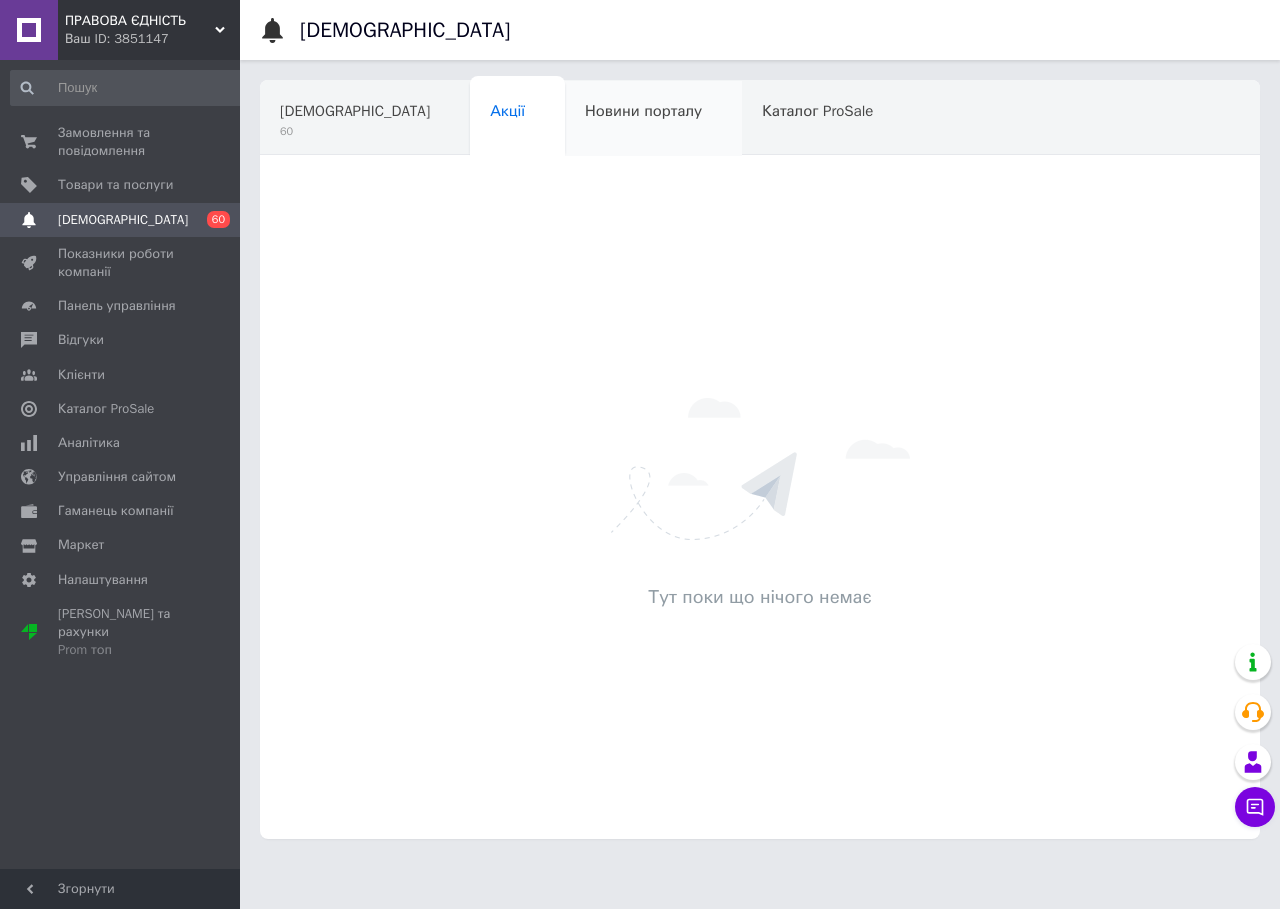 click on "Новини порталу" at bounding box center (643, 111) 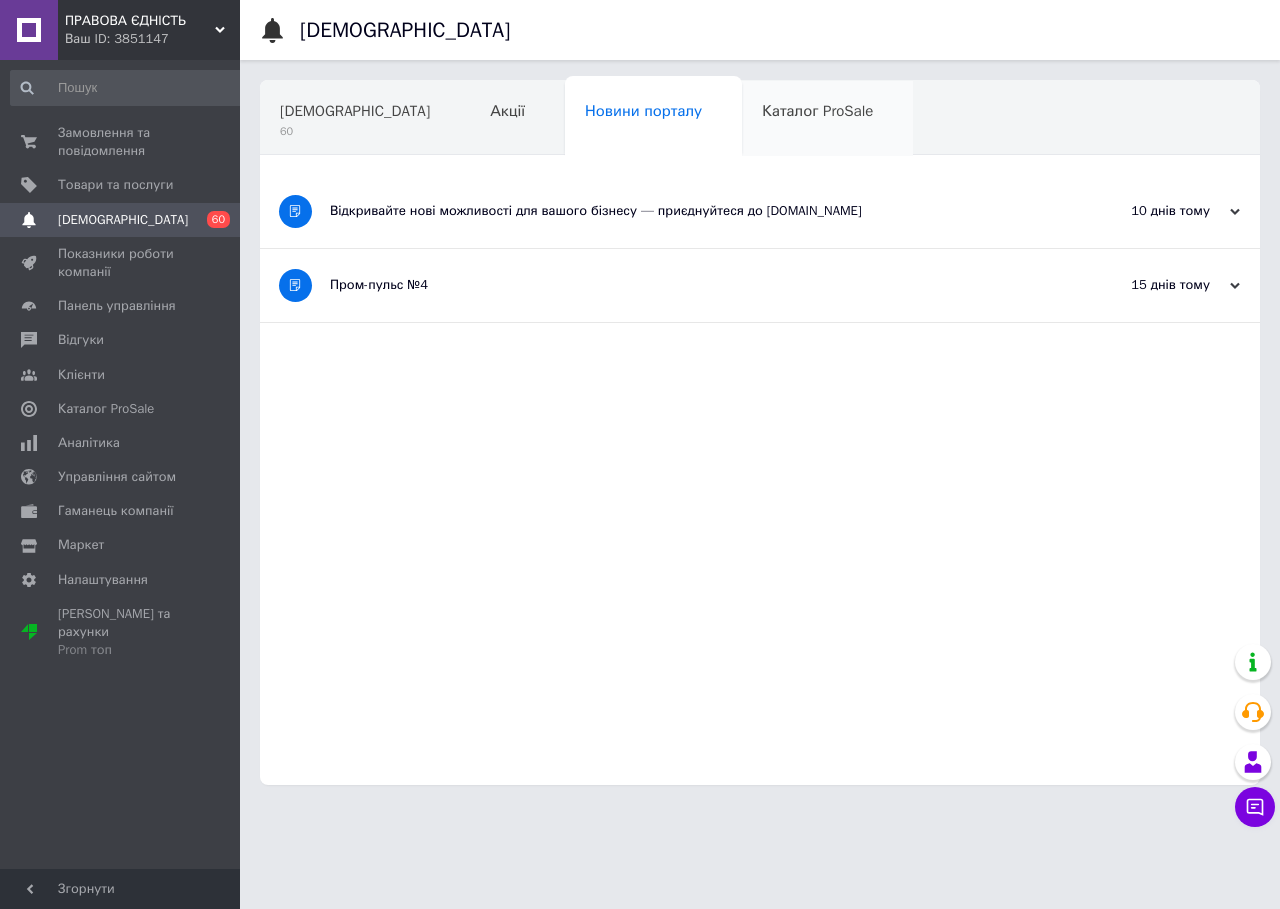 click on "Каталог ProSale" at bounding box center (817, 111) 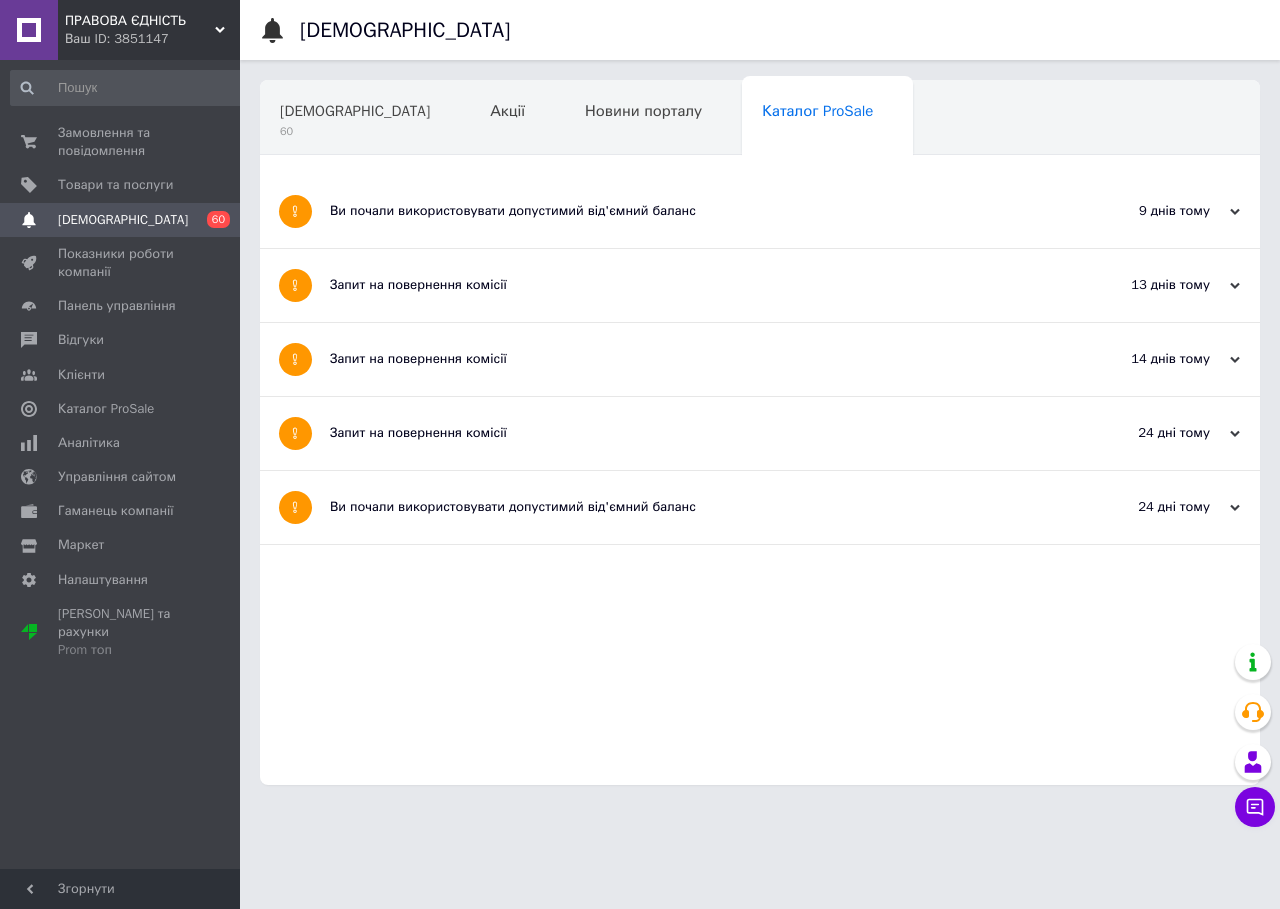 click on "Навчання та заходи" at bounding box center [351, 187] 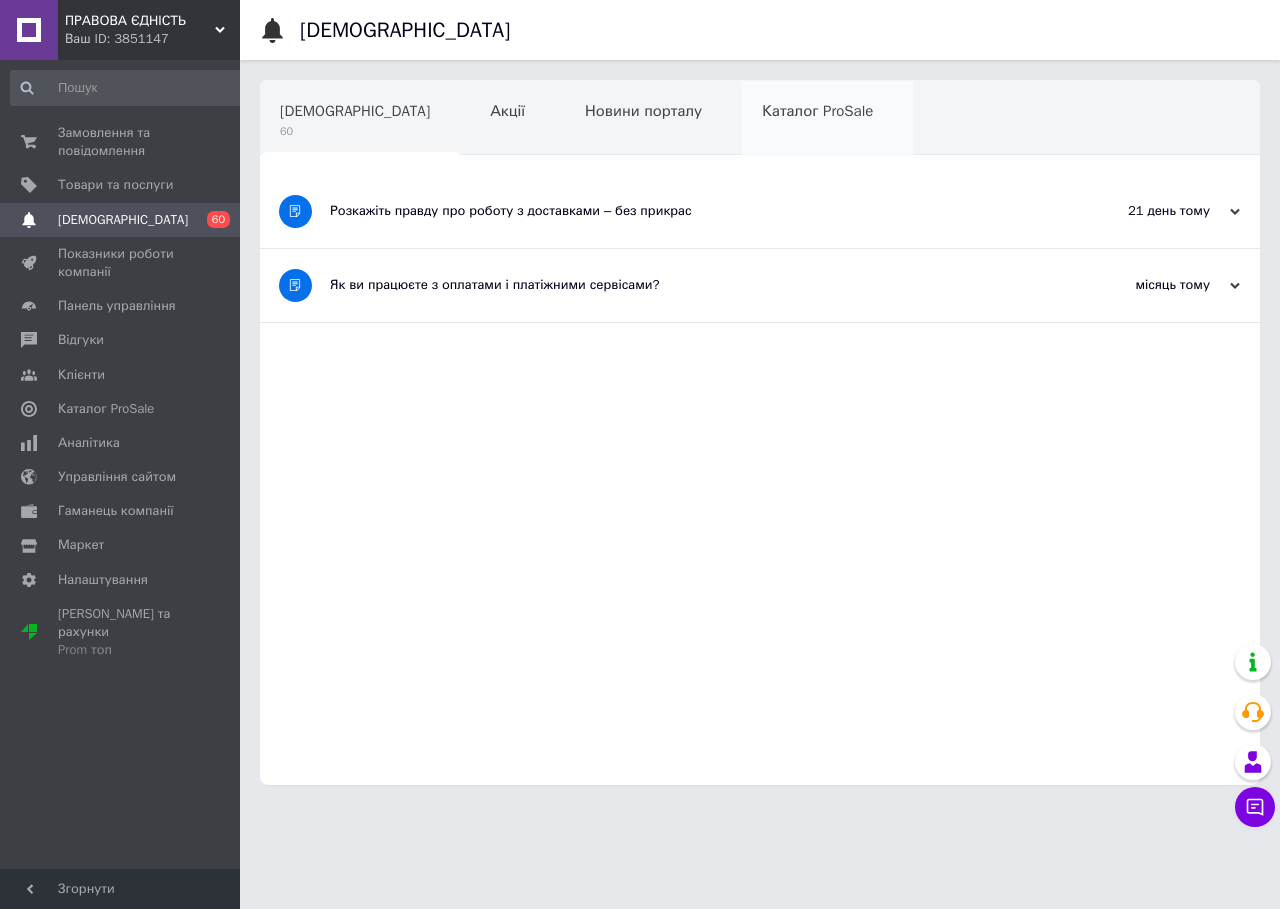 click on "Каталог ProSale" at bounding box center [817, 111] 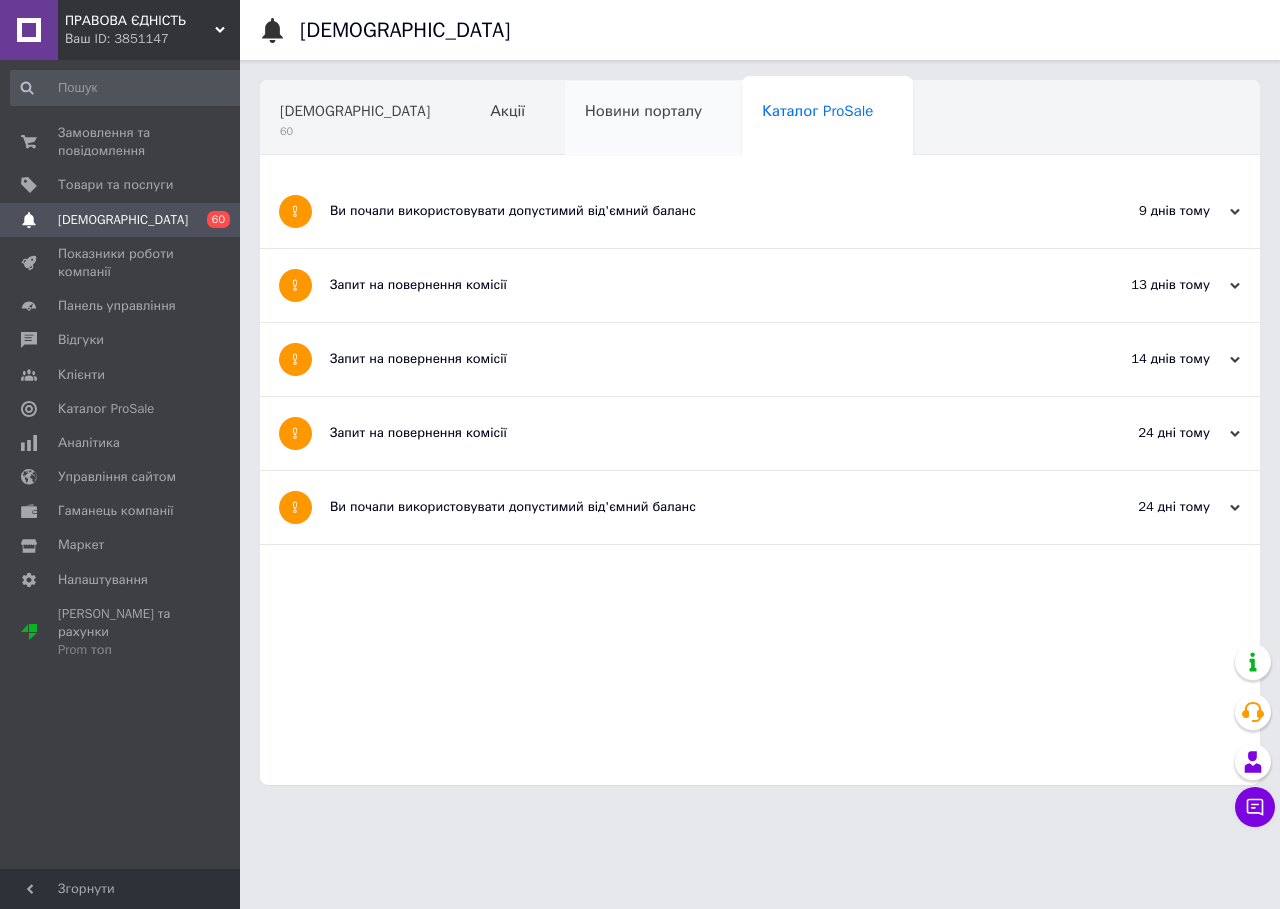 click on "Новини порталу" at bounding box center [643, 111] 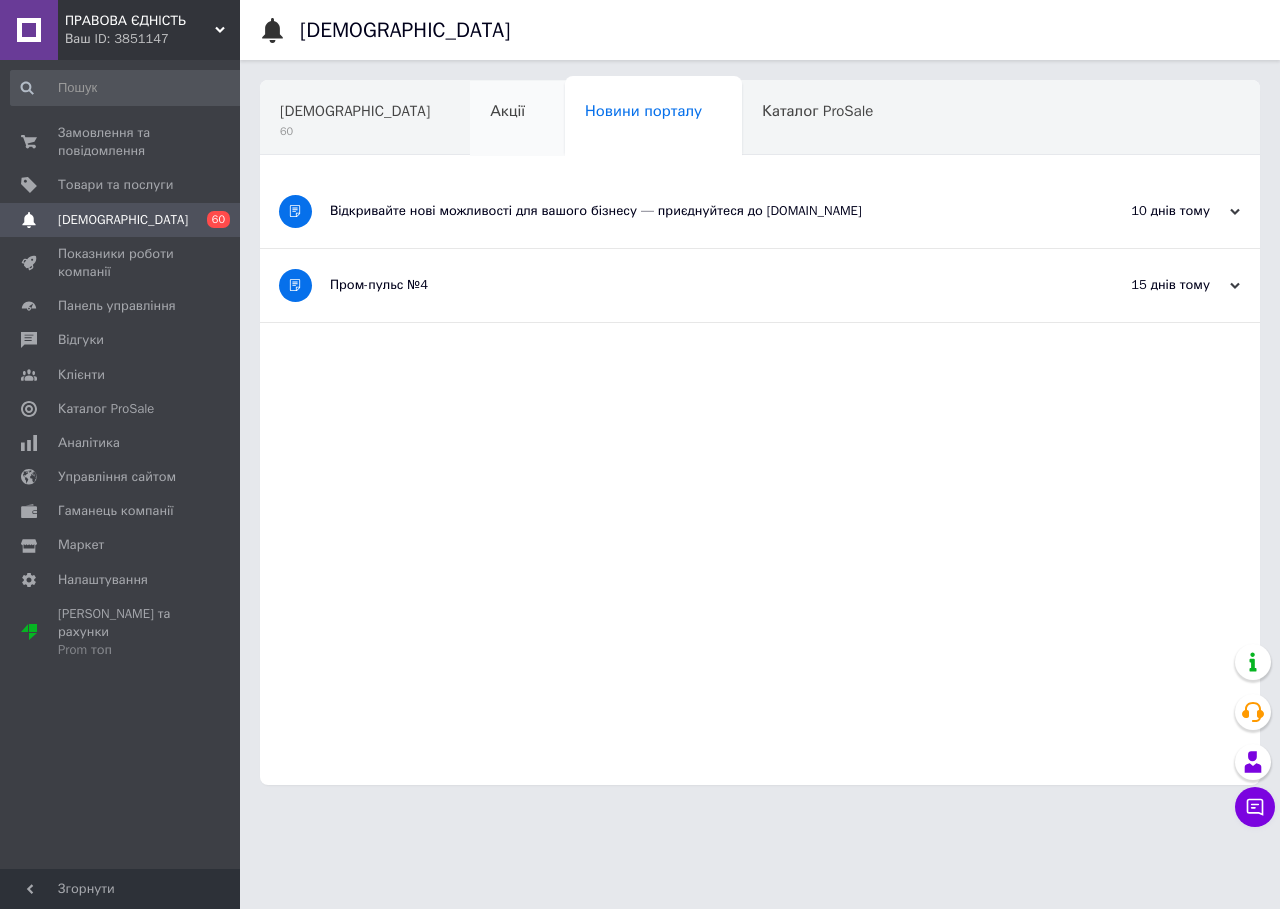 click on "Акції" at bounding box center (507, 111) 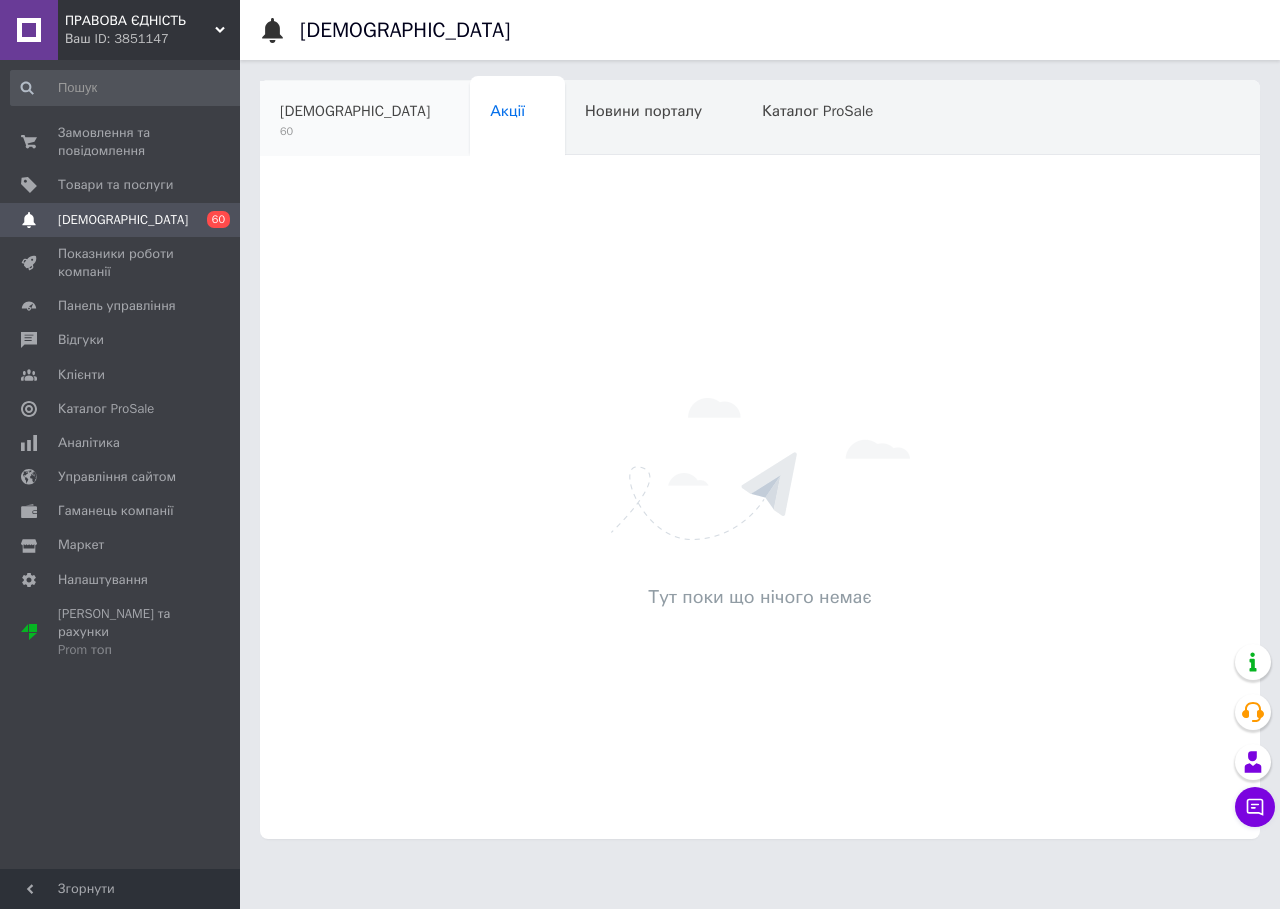 click on "[DEMOGRAPHIC_DATA]" at bounding box center [355, 111] 